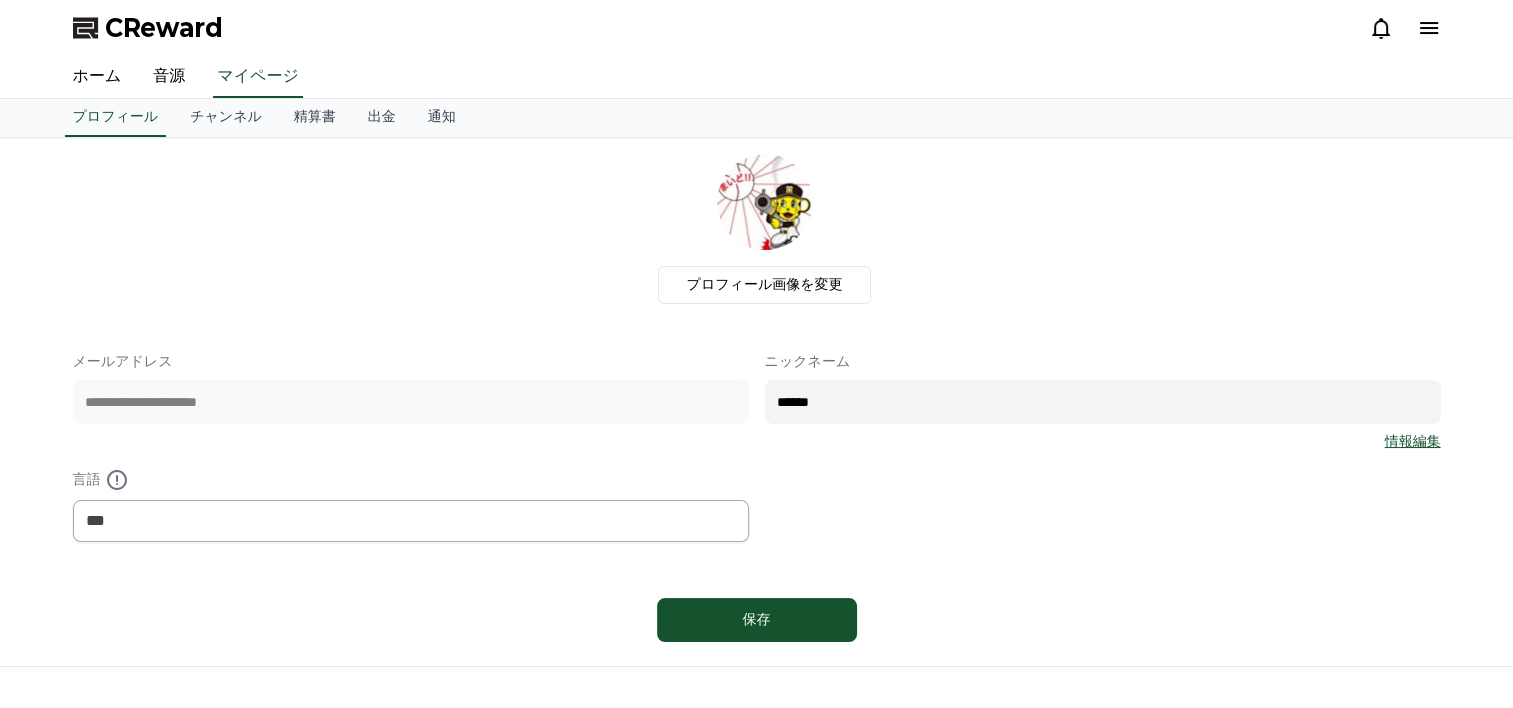 scroll, scrollTop: 0, scrollLeft: 0, axis: both 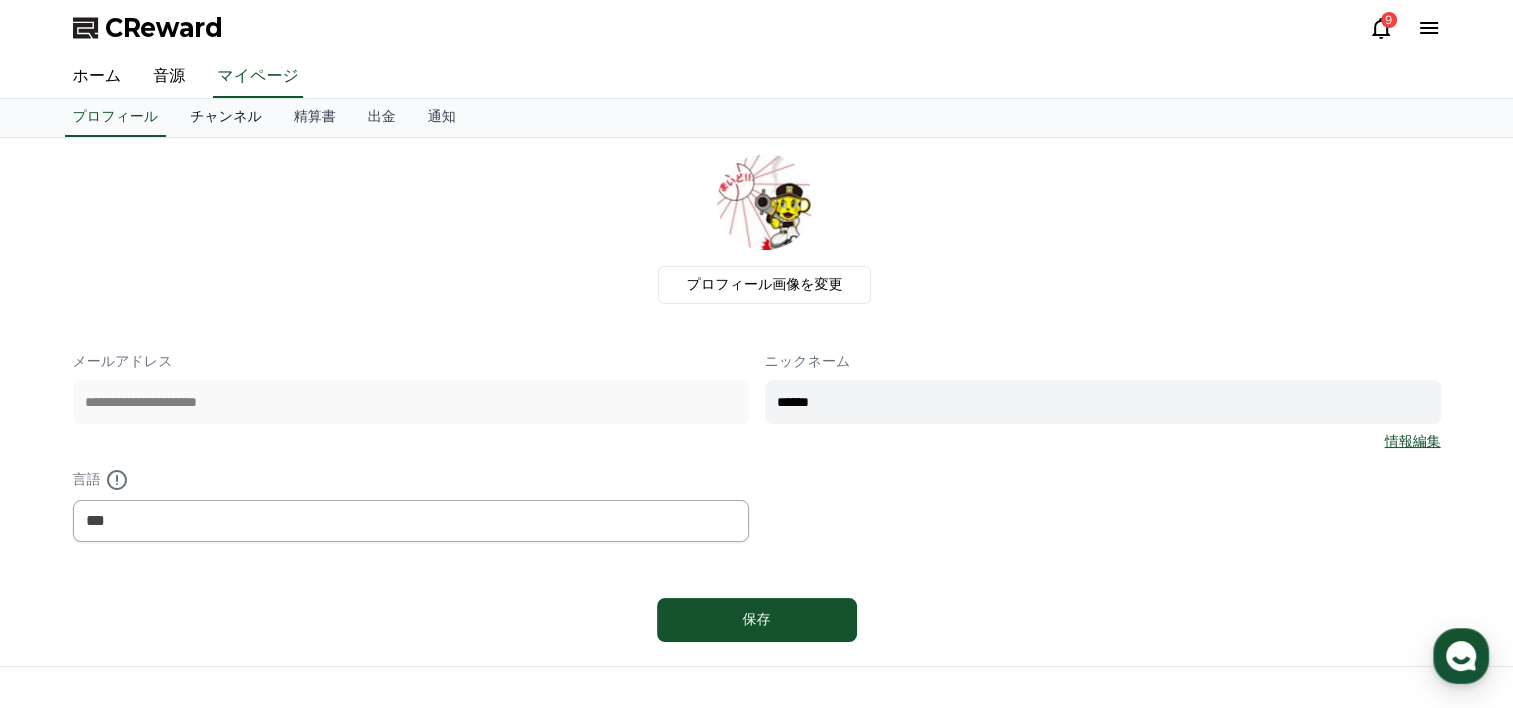 click on "チャンネル" at bounding box center [226, 118] 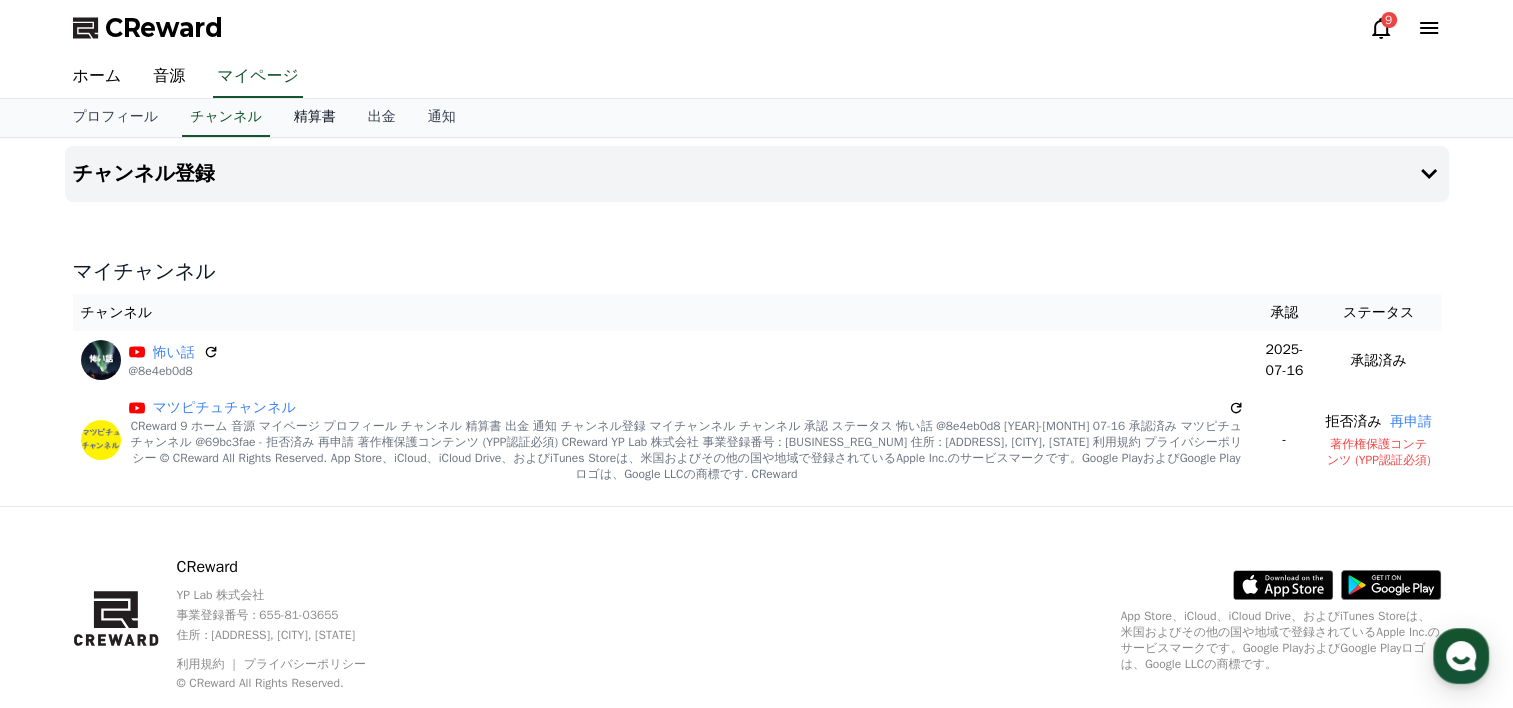 click on "精算書" at bounding box center (315, 118) 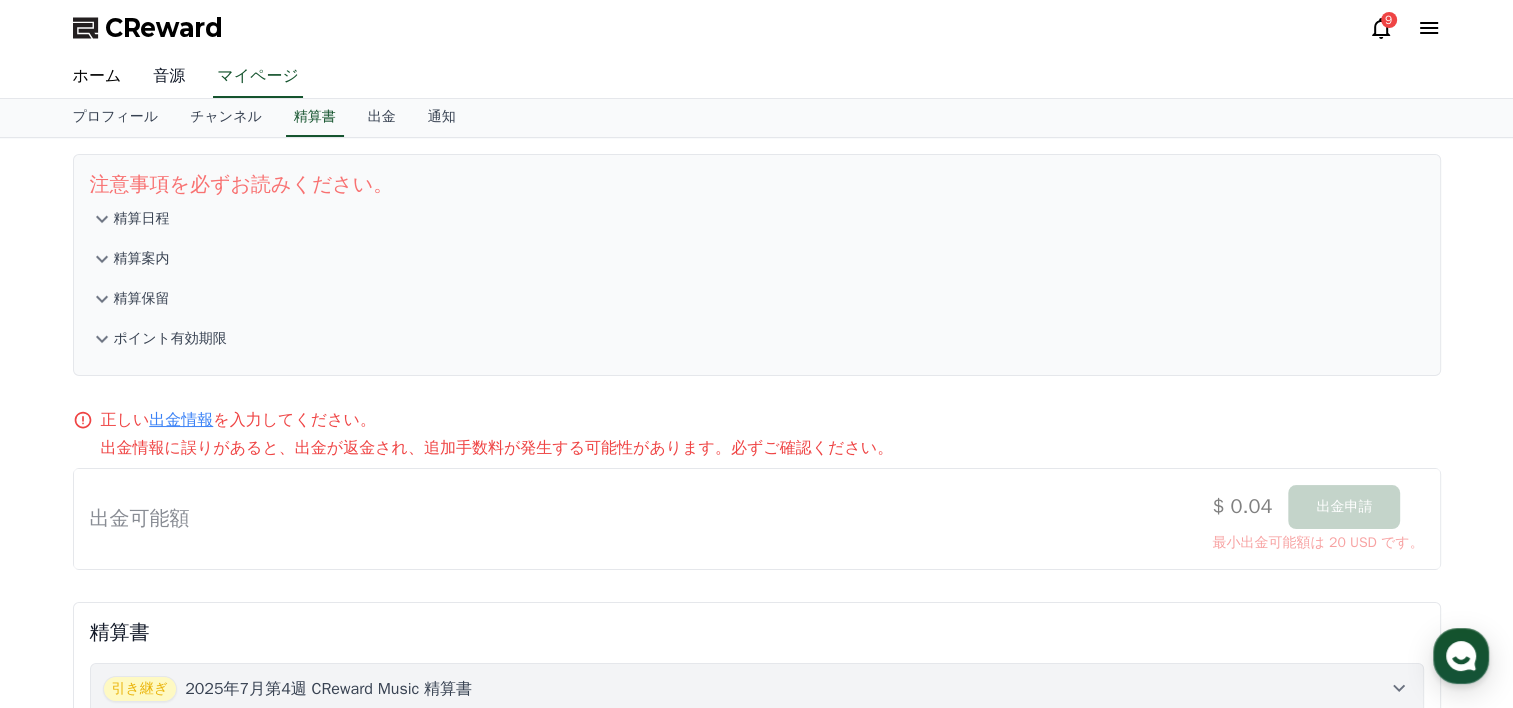click on "音源" at bounding box center [169, 77] 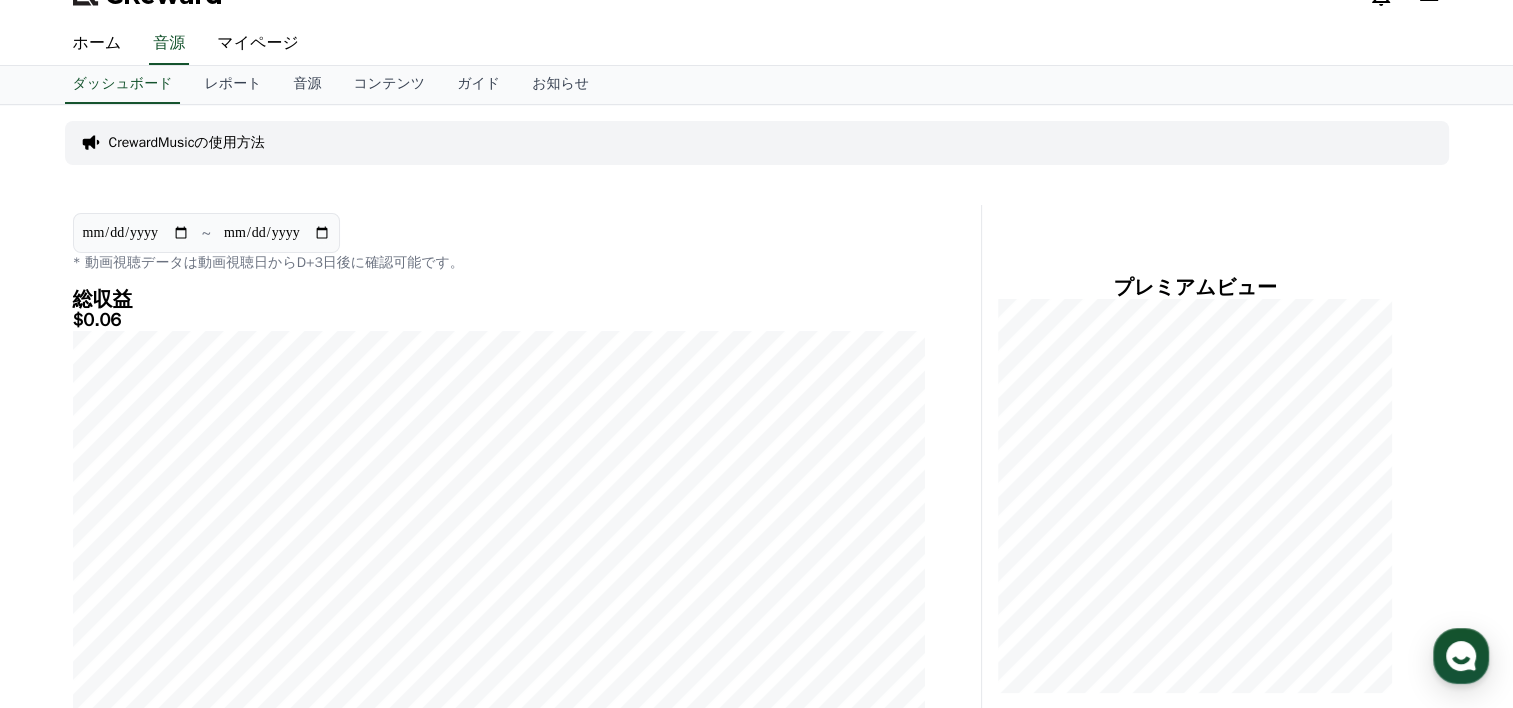 scroll, scrollTop: 0, scrollLeft: 0, axis: both 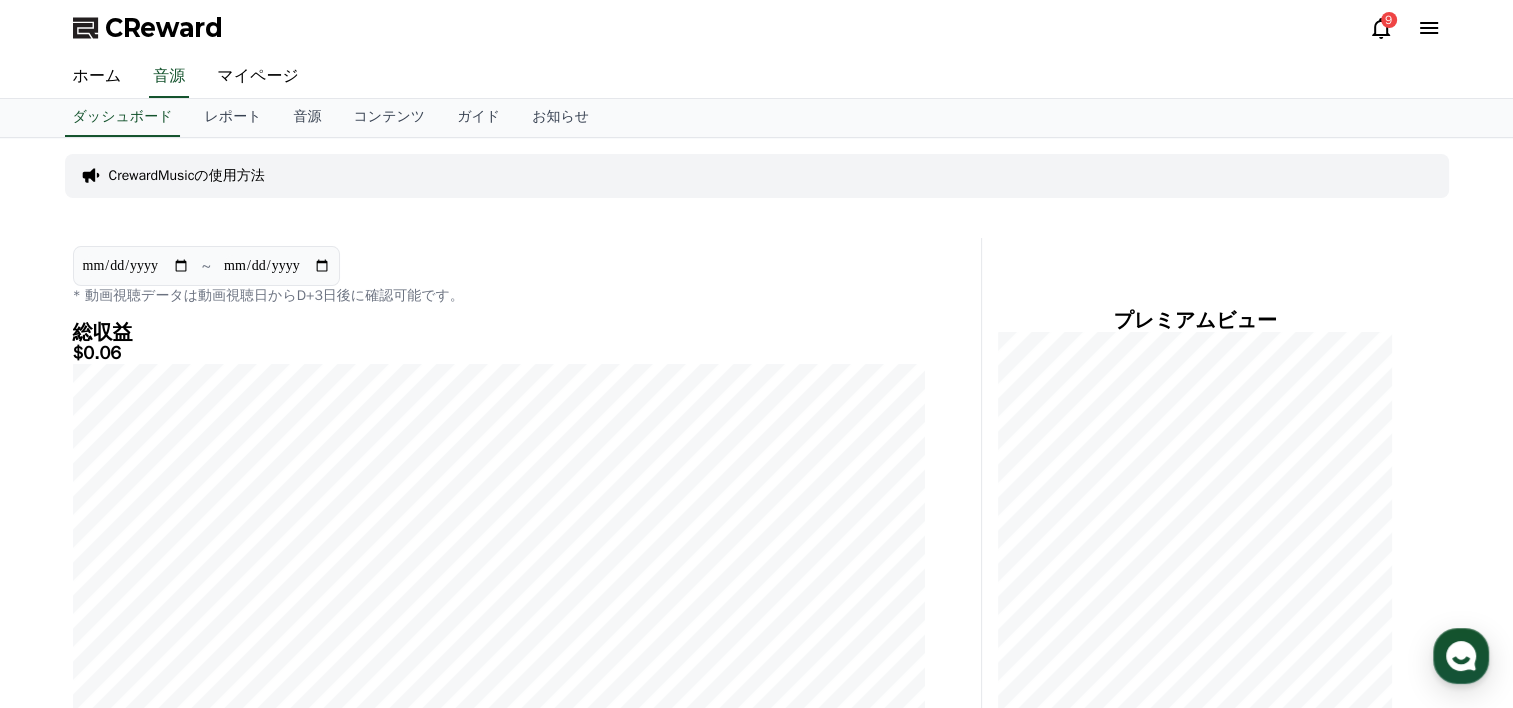 click 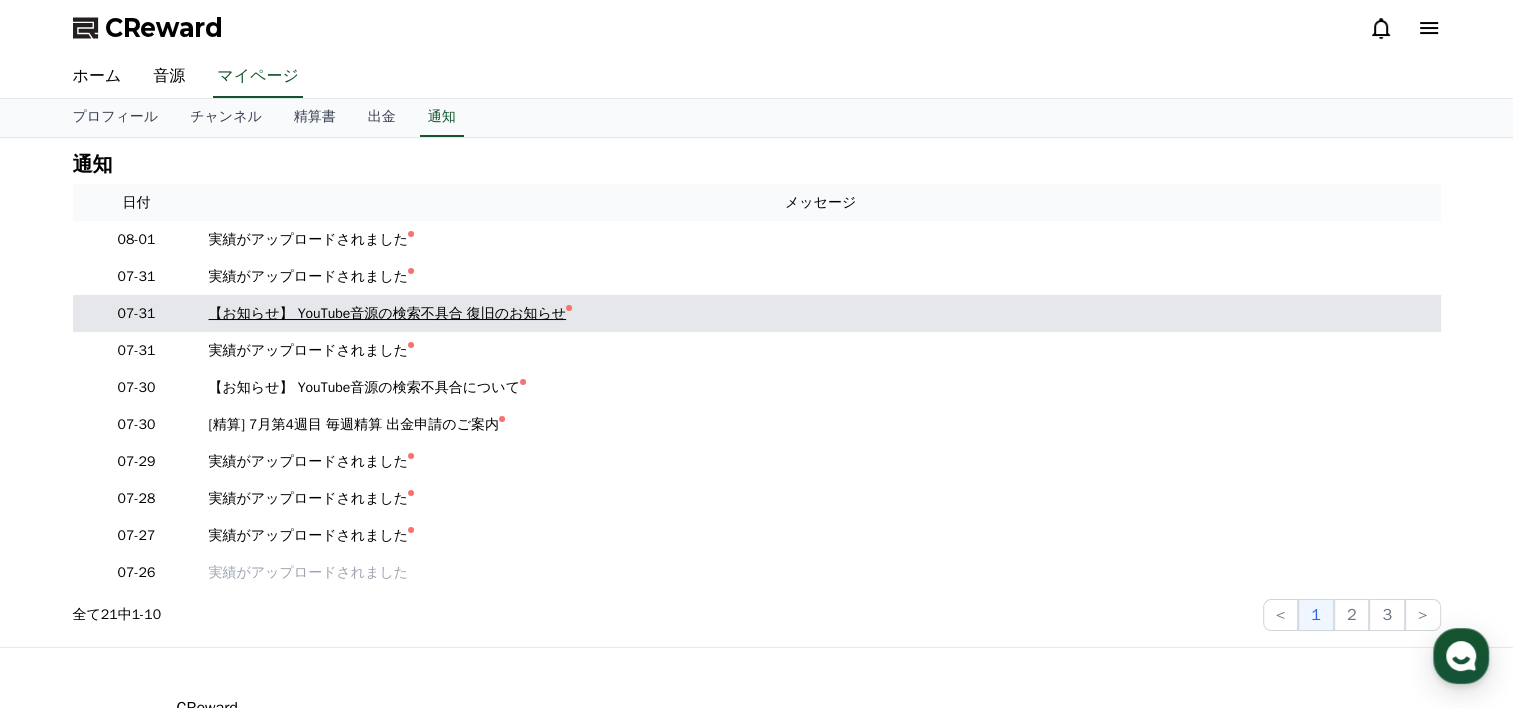 click on "【お知らせ】 YouTube音源の検索不具合 復旧のお知らせ" at bounding box center [388, 313] 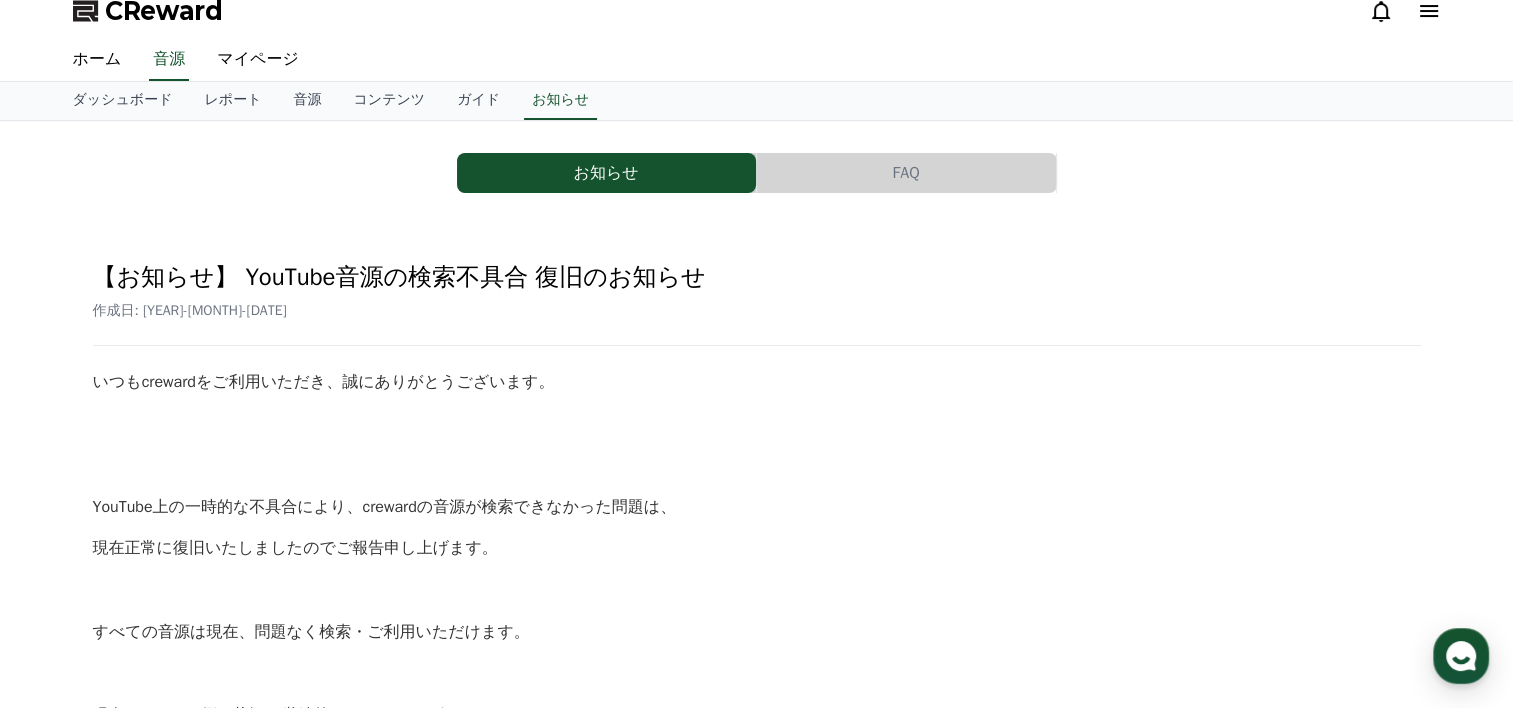 scroll, scrollTop: 0, scrollLeft: 0, axis: both 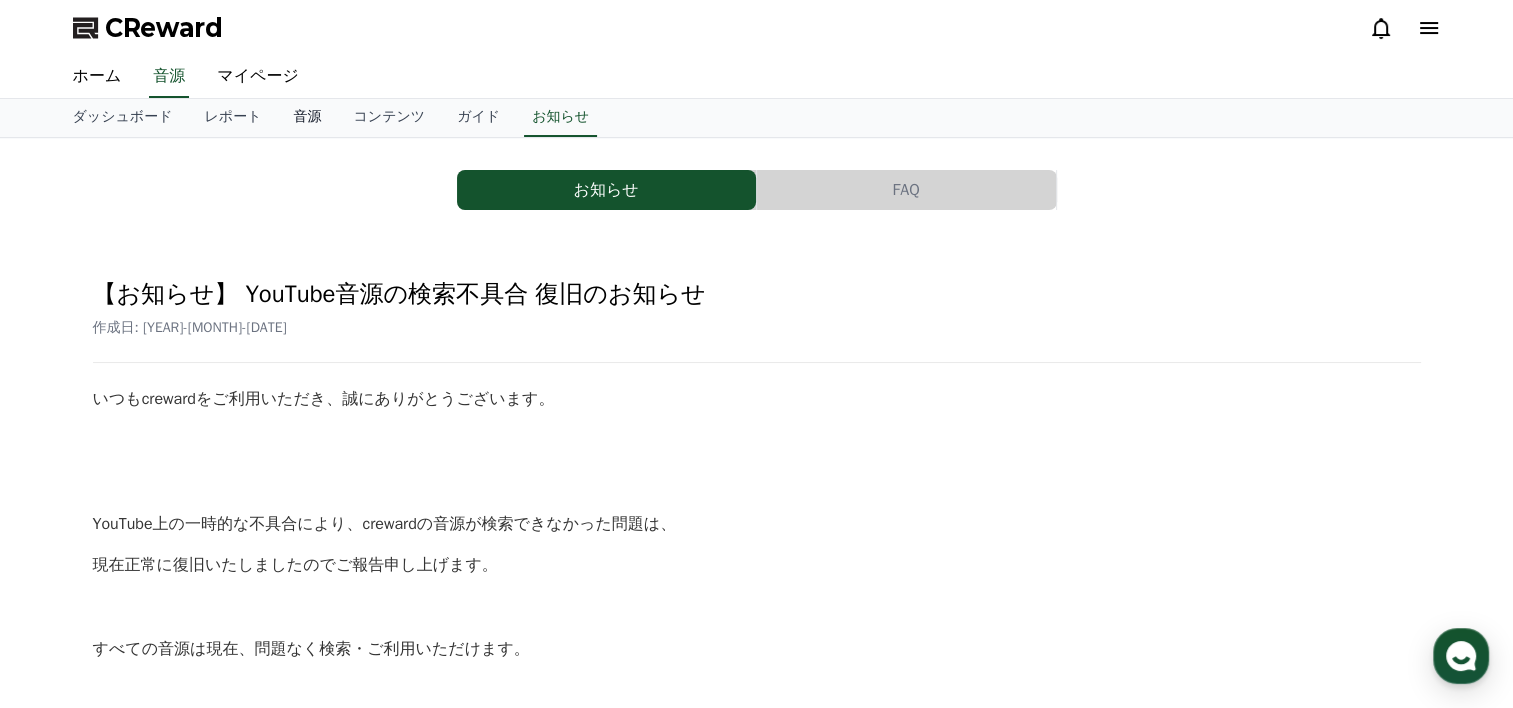 click on "音源" at bounding box center (307, 118) 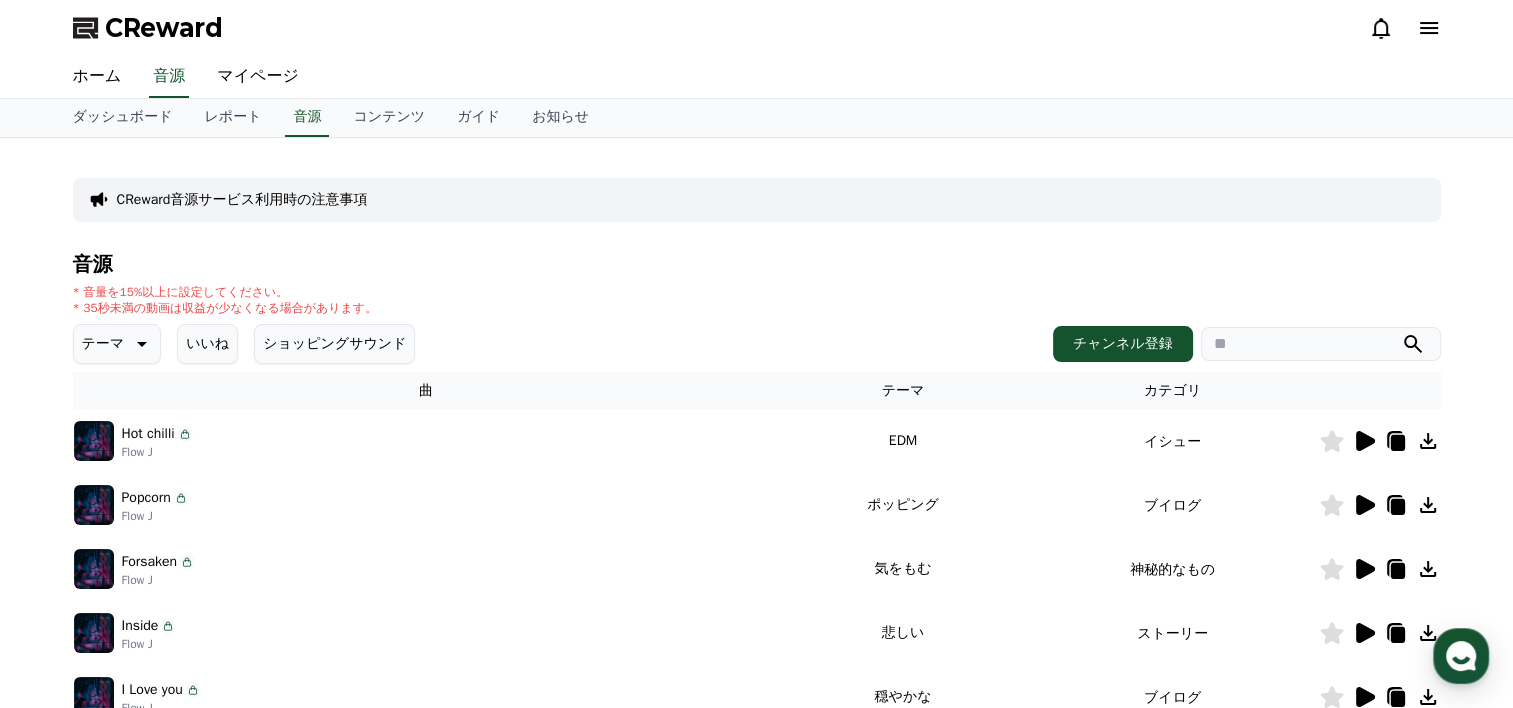 click 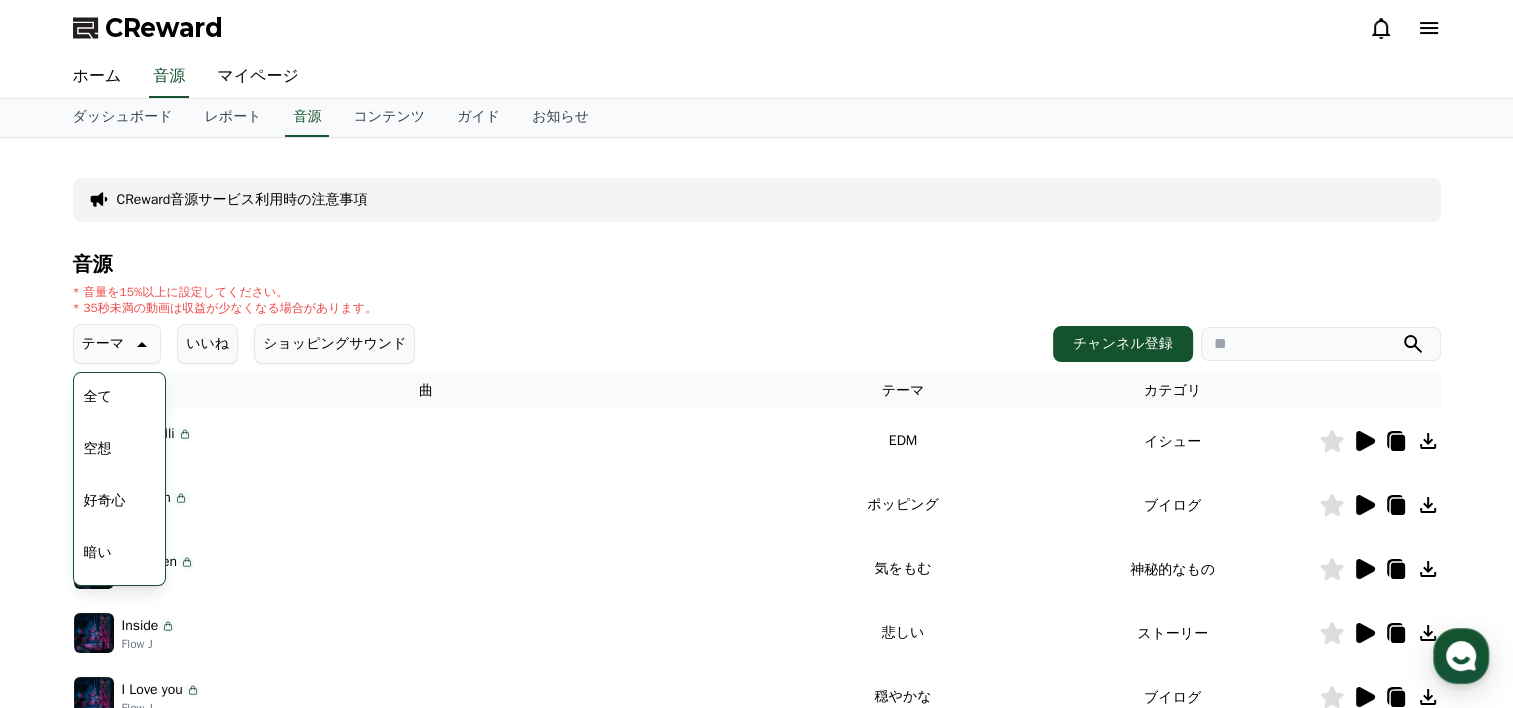 click on "暗い" at bounding box center (98, 553) 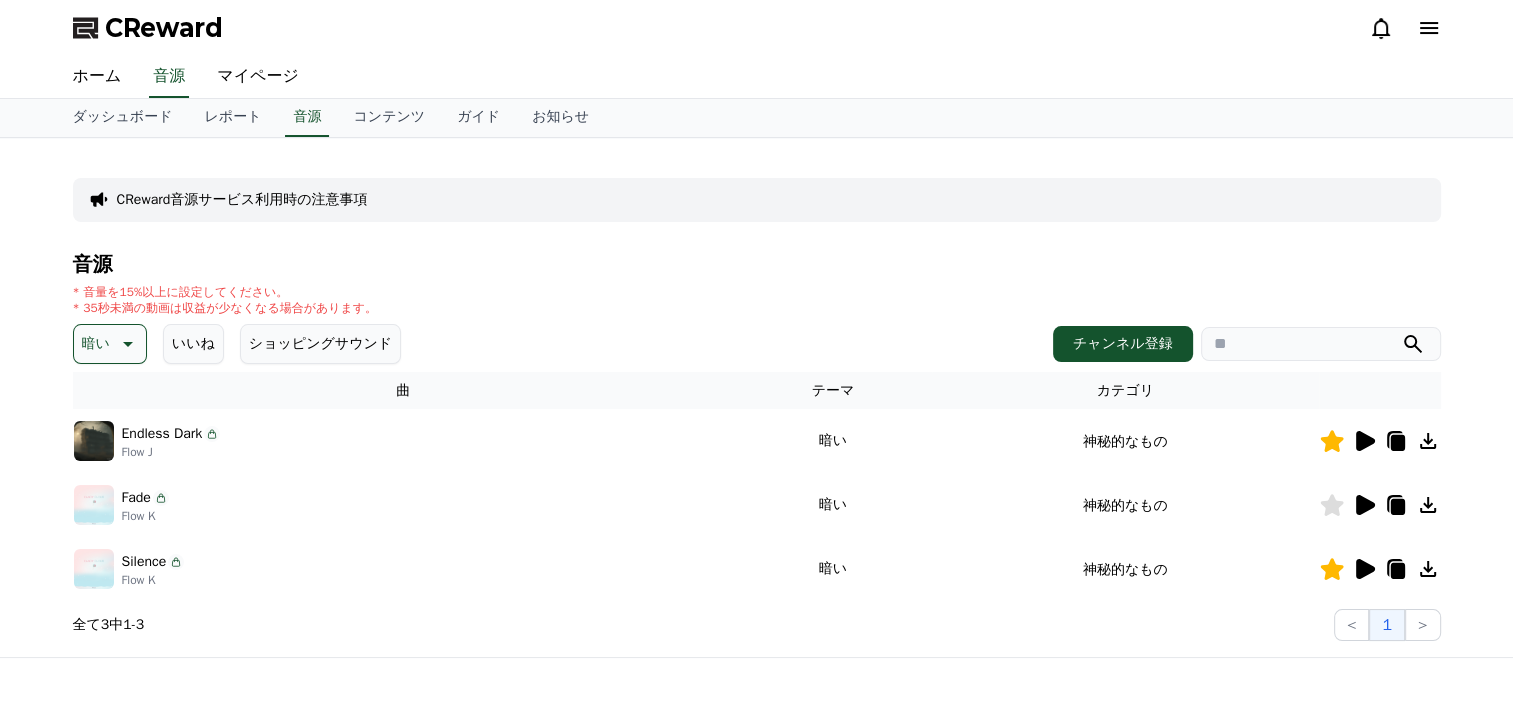 scroll, scrollTop: 0, scrollLeft: 0, axis: both 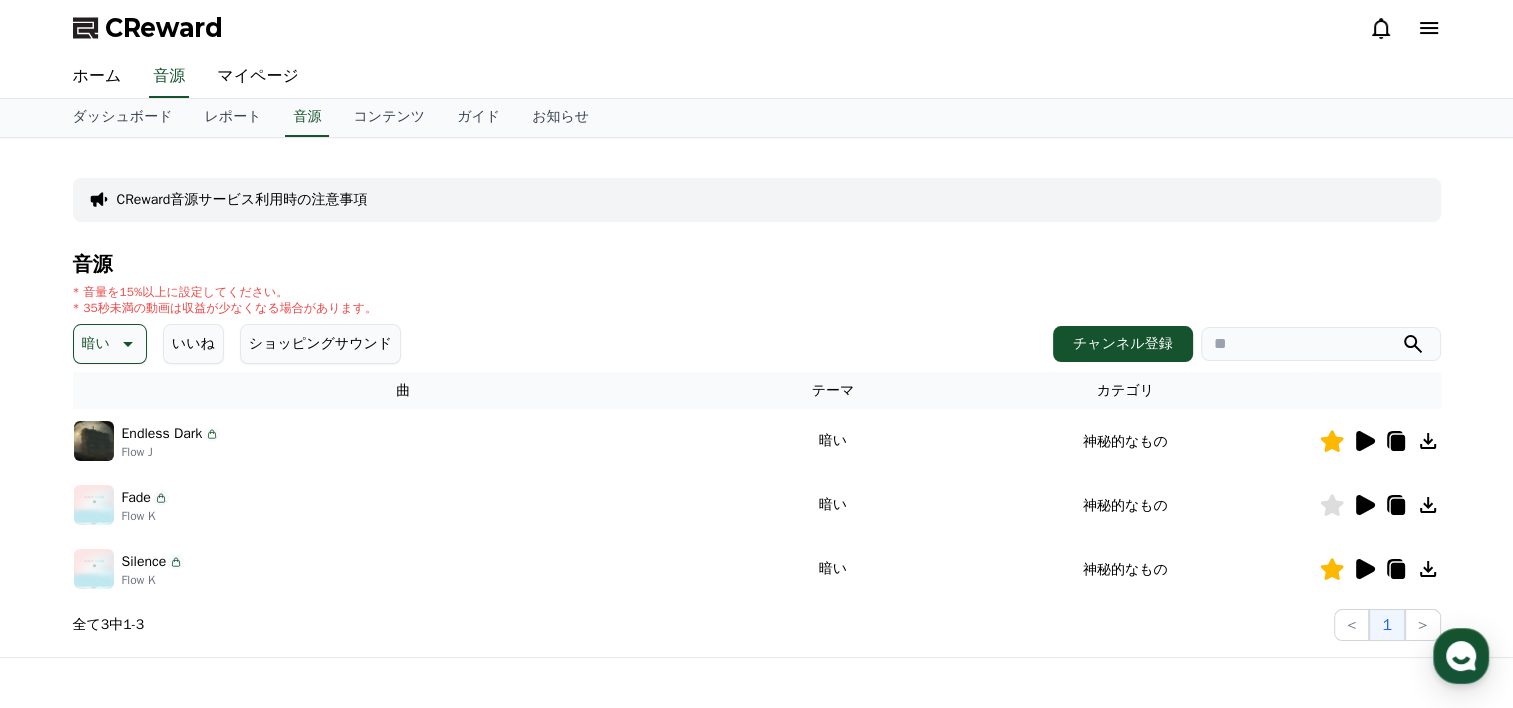 click 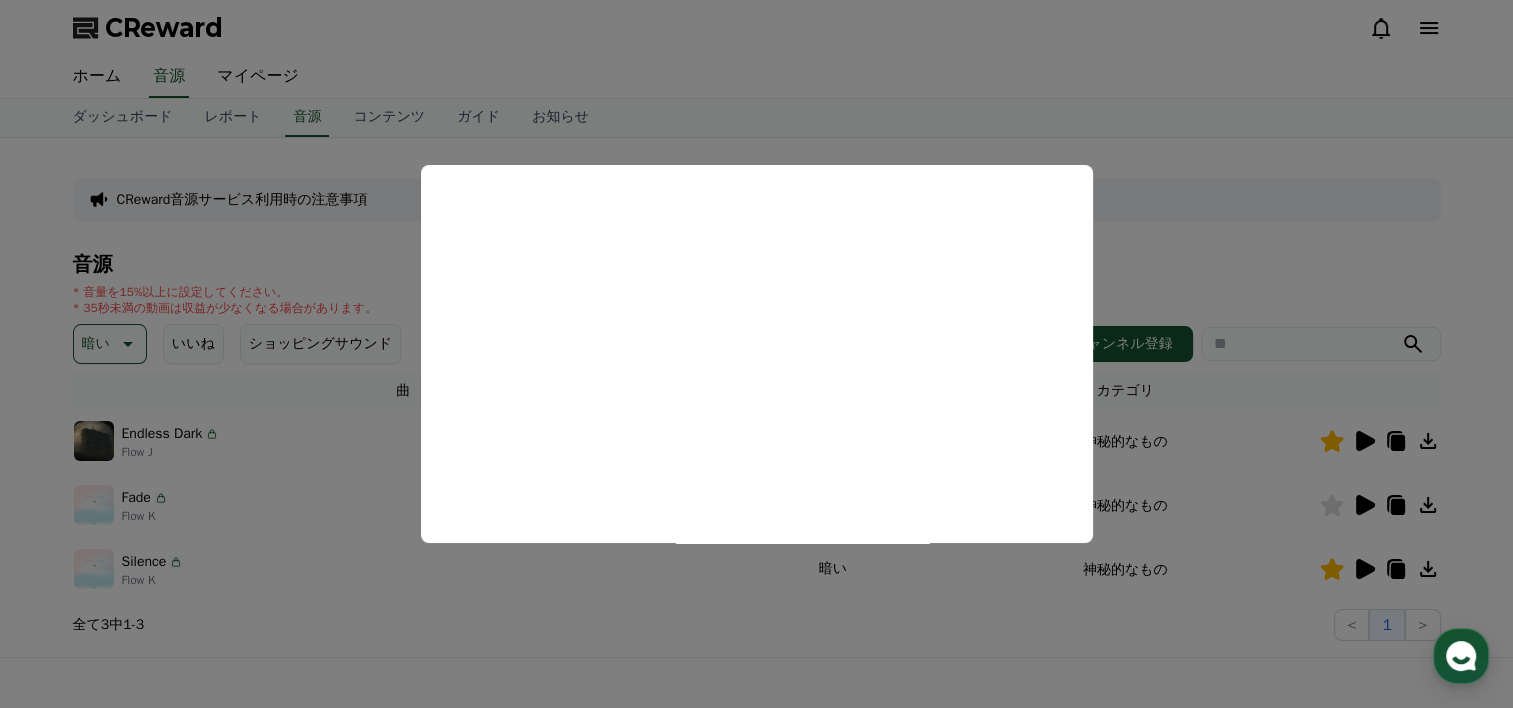 click at bounding box center [756, 354] 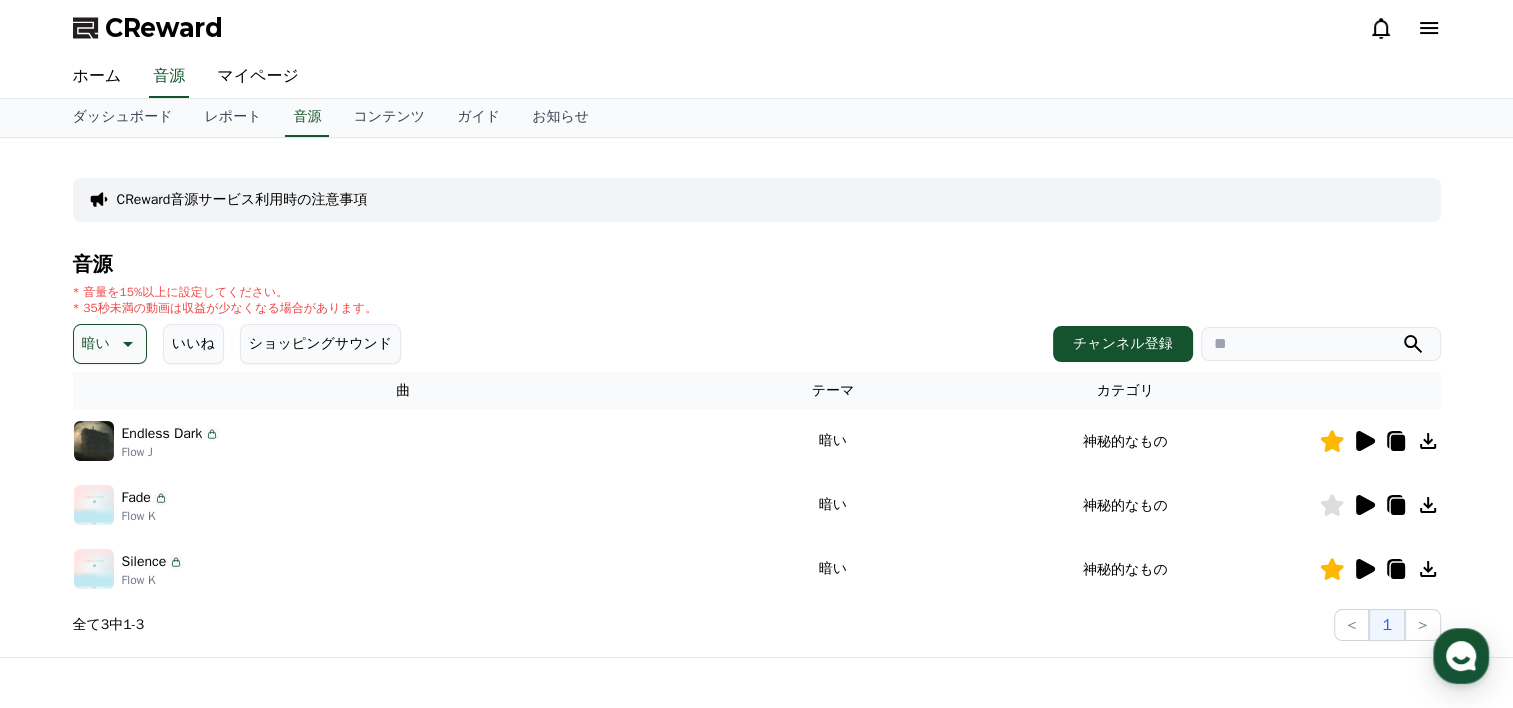 click 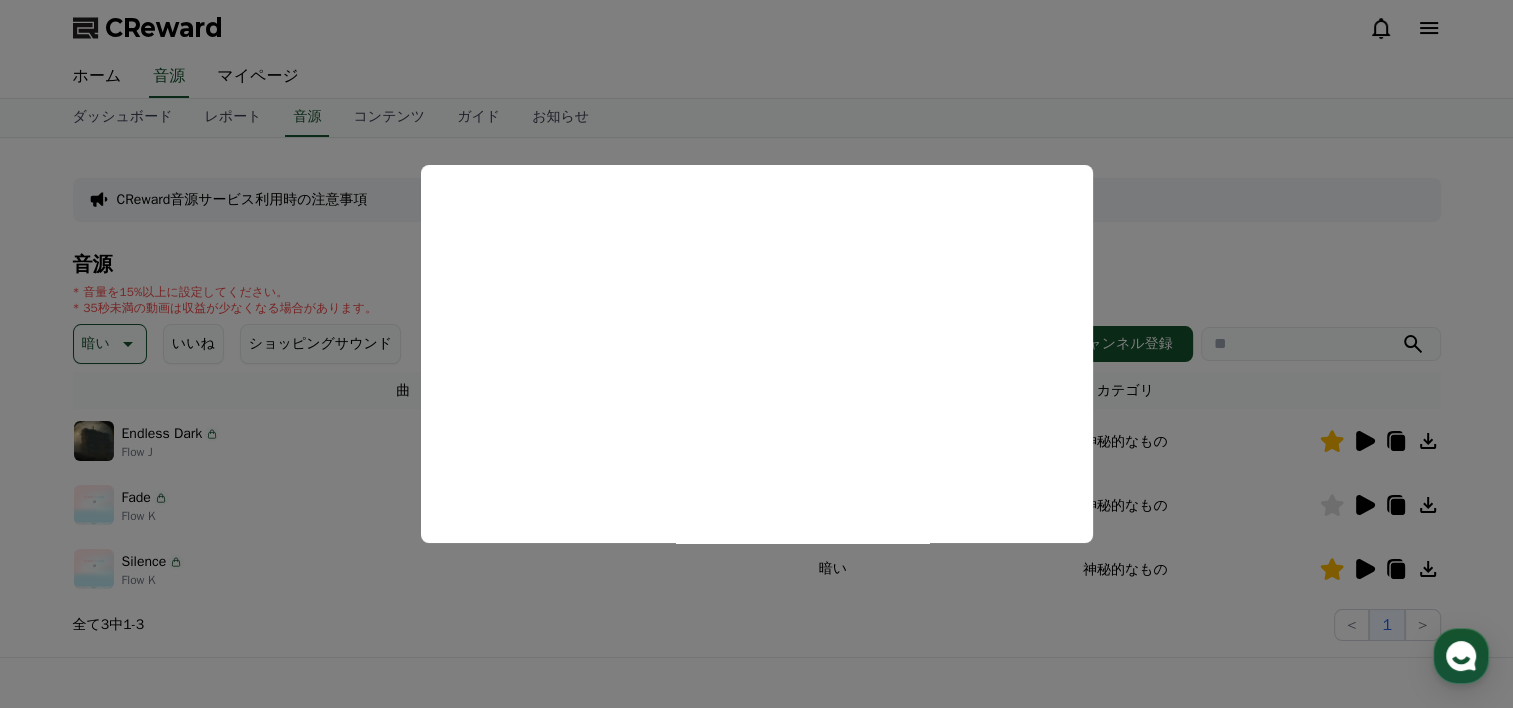 click at bounding box center [756, 354] 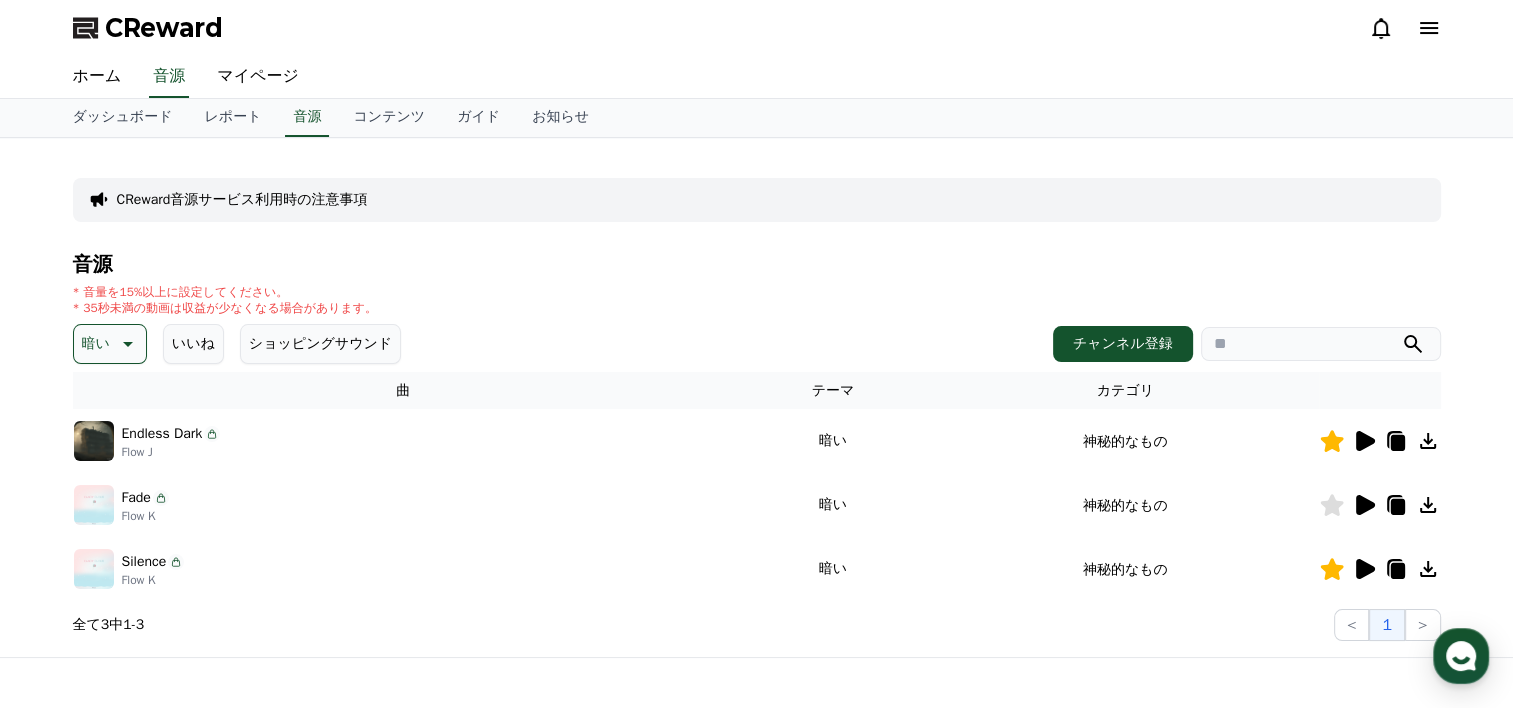 click 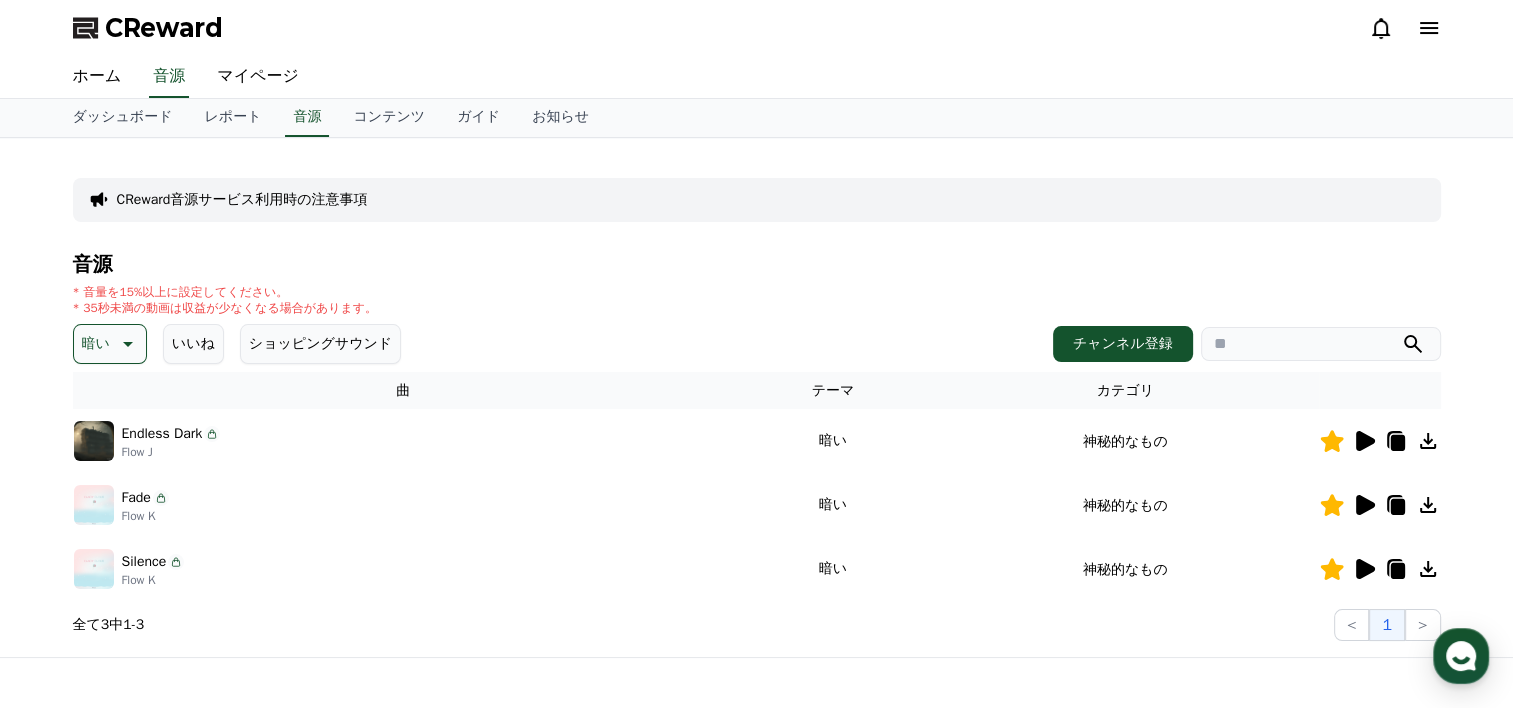 click 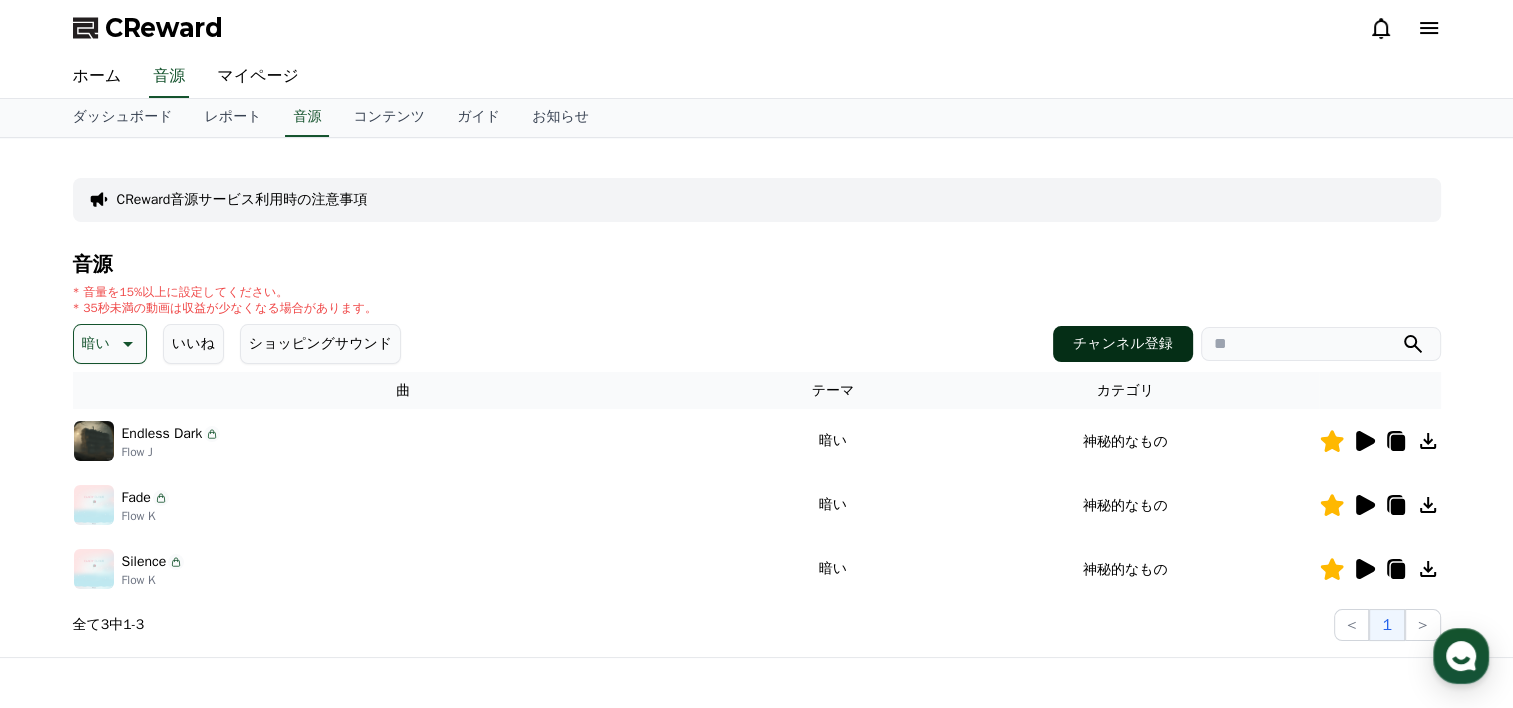click on "チャンネル登録" at bounding box center (1123, 344) 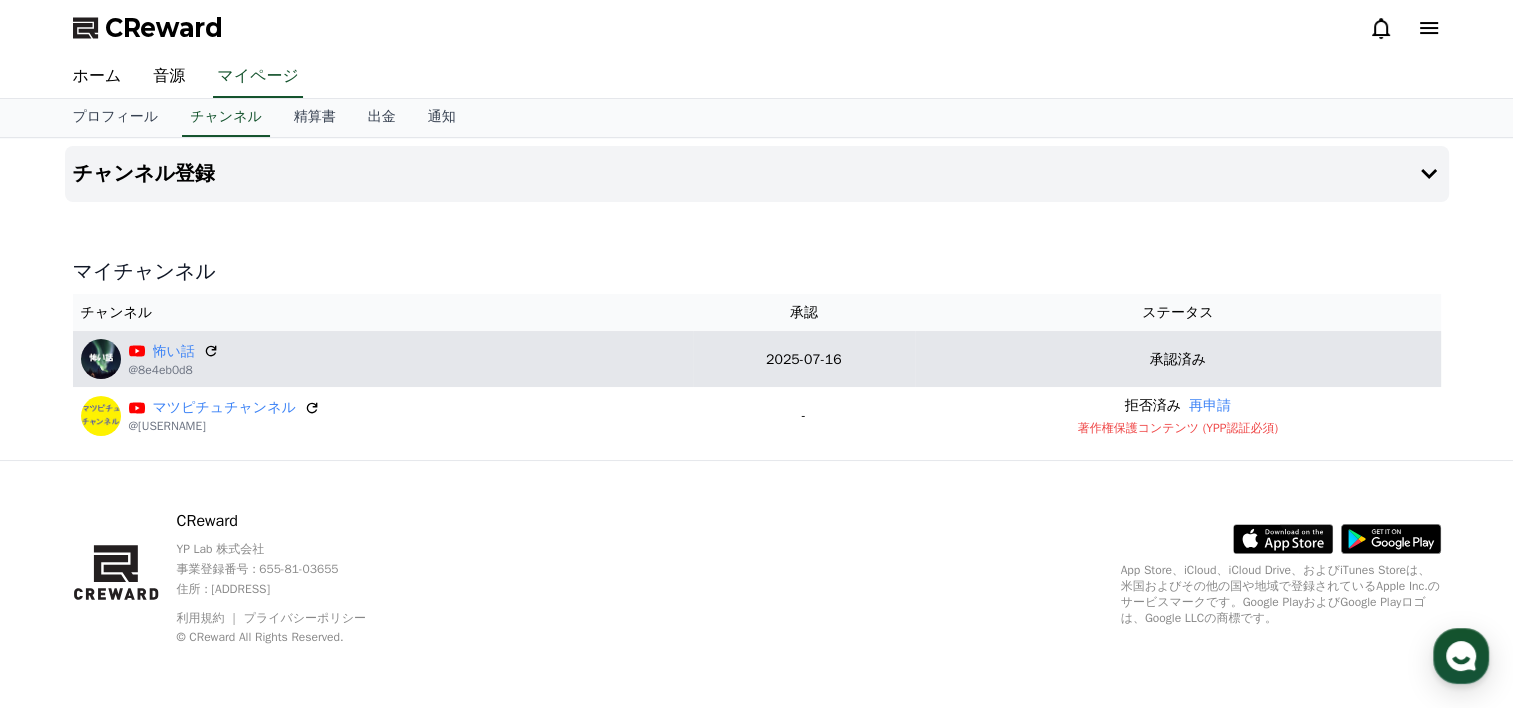 click on "2025-07-16" at bounding box center [804, 359] 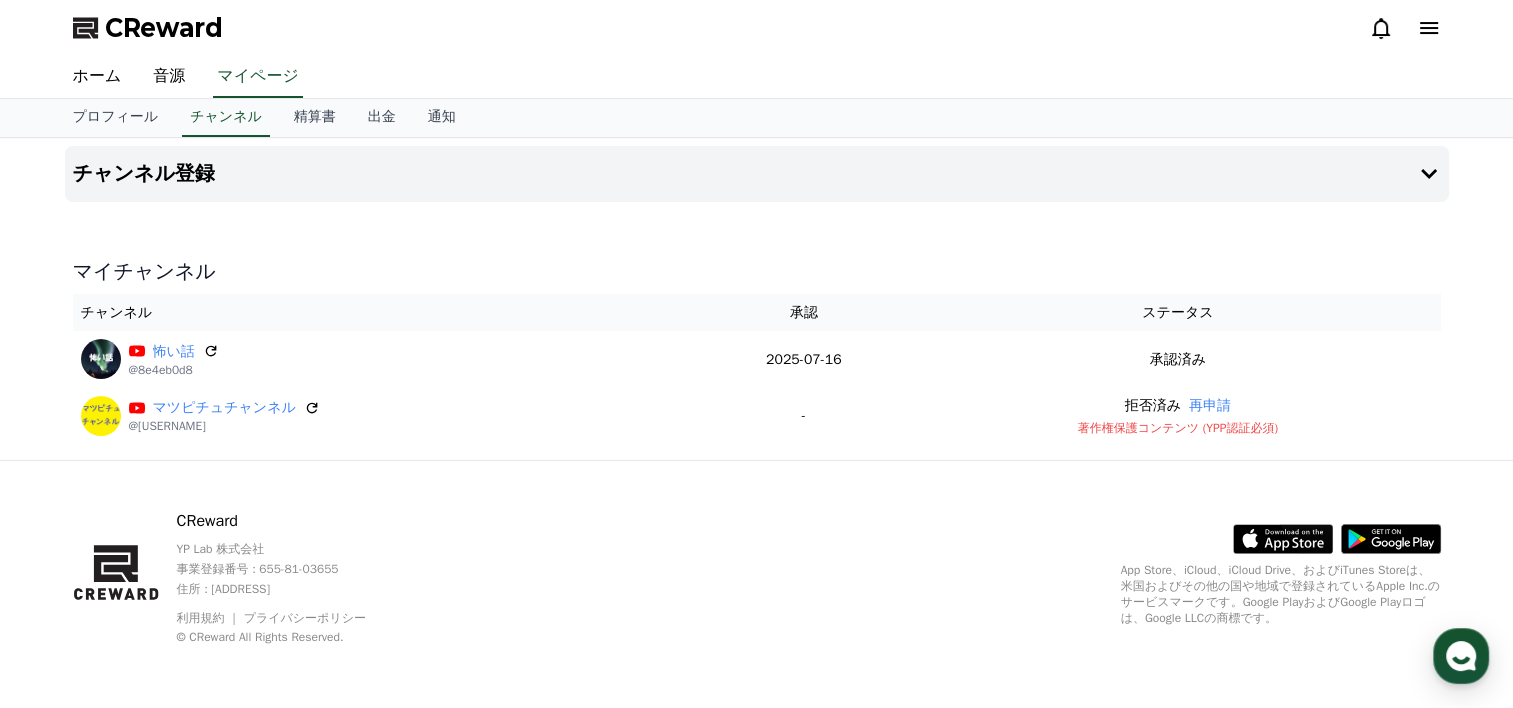 click on "CReward   YP Lab 株式会社   事業登録番号 : 655-81-03655   住所 : 京畿道金浦市陽村邑陽谷路495, 3階305-BI16号   利用規約   プライバシーポリシー   © CReward All Rights Reserved.
.st0 {
fill: #a6a6a6;
}
.st1 {
stroke: #ffffff;
stroke-width: 0.2;
stroke-miterlimit: 10;
}
.st1,
.st2 {
fill: #fff;
}
.st3 {
fill: url(#SVGID_1_);
}
.st4 {
fill: url(#SVGID_2_);
}
.st5 {
fill: url(#SVGID_3_);
}
.st6 {
fill: url(#SVGID_4_);
}
.st7,
.st8,
.st9 {
opacity: 0.2;
enable-background: new;
}
.st8,
.st9 {
opacity: 0.12;
}
.st9 {
opacity: 0.25;
fill: #fff;
}
App Store、iCloud、iCloud Drive、およびiTunes Storeは、米国およびその他の国や地域で登録されているApple Inc.のサービスマークです。Google PlayおよびGoogle Playロゴは、Google LLCの商標です。" at bounding box center [757, 585] 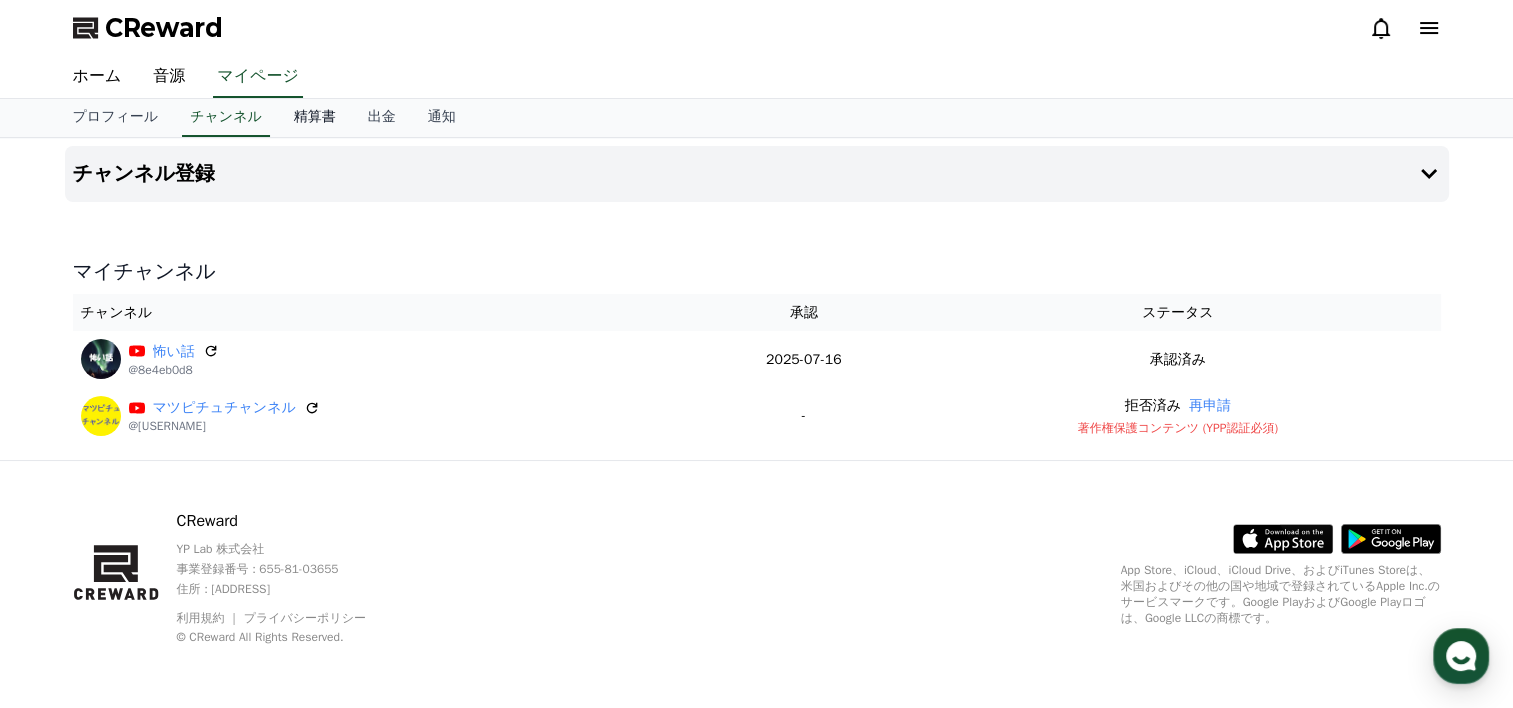 click on "精算書" at bounding box center [315, 118] 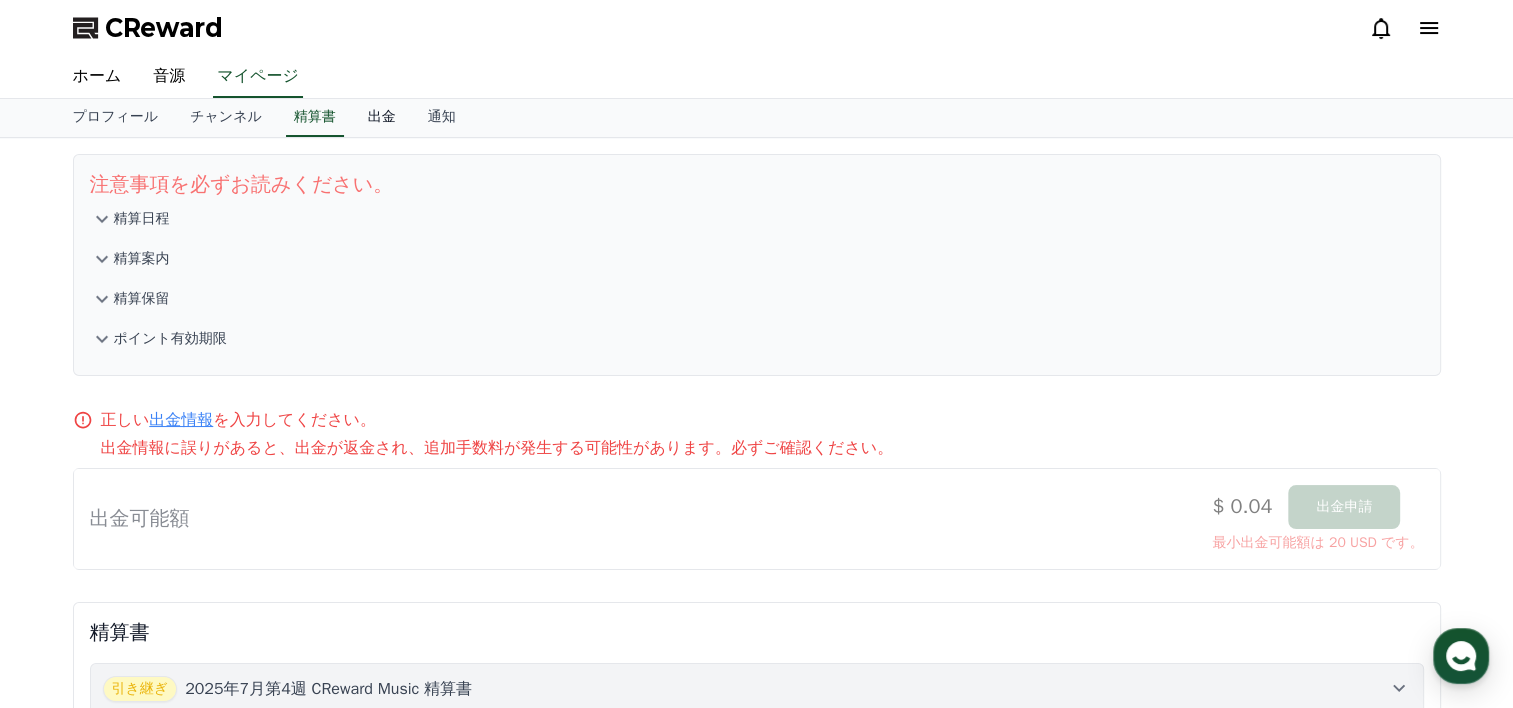 click on "出金" at bounding box center [382, 118] 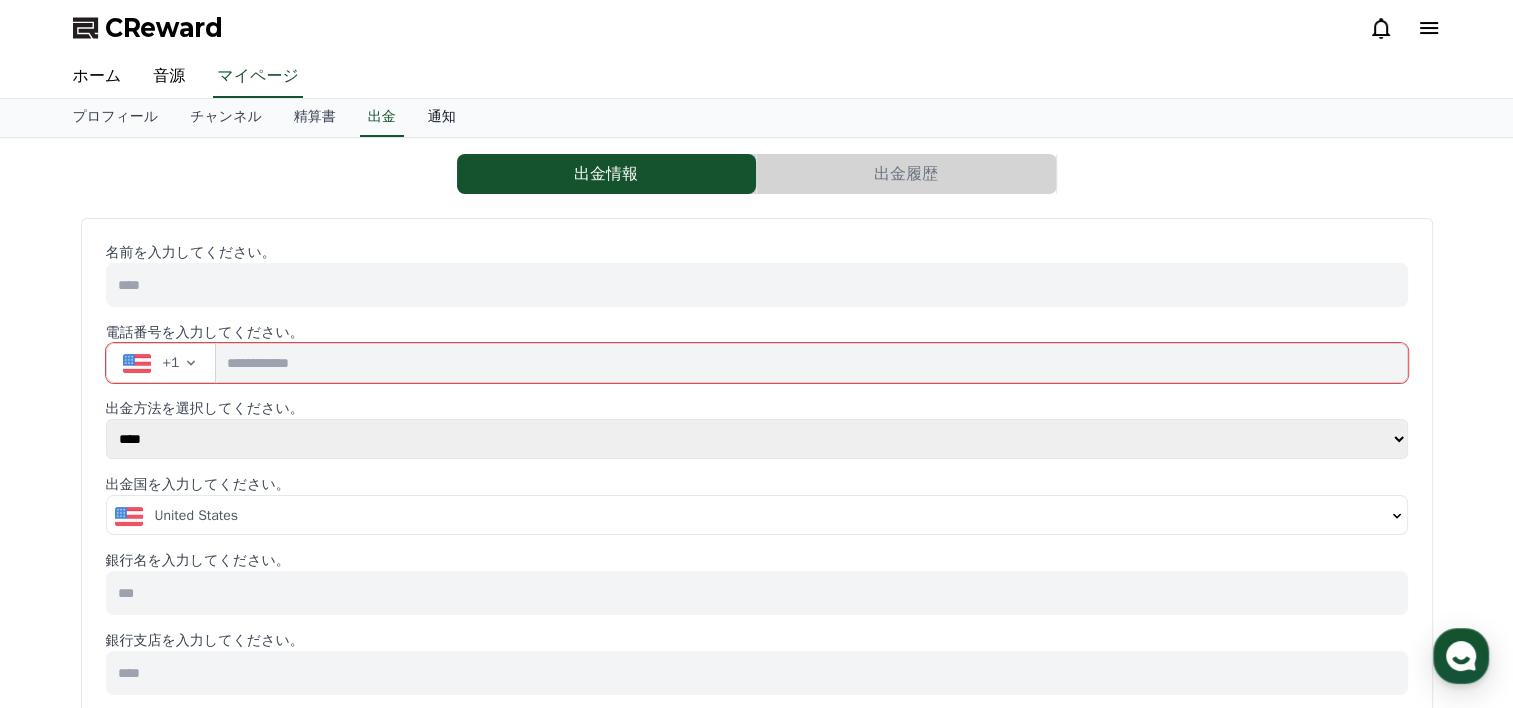 click on "通知" at bounding box center (442, 118) 